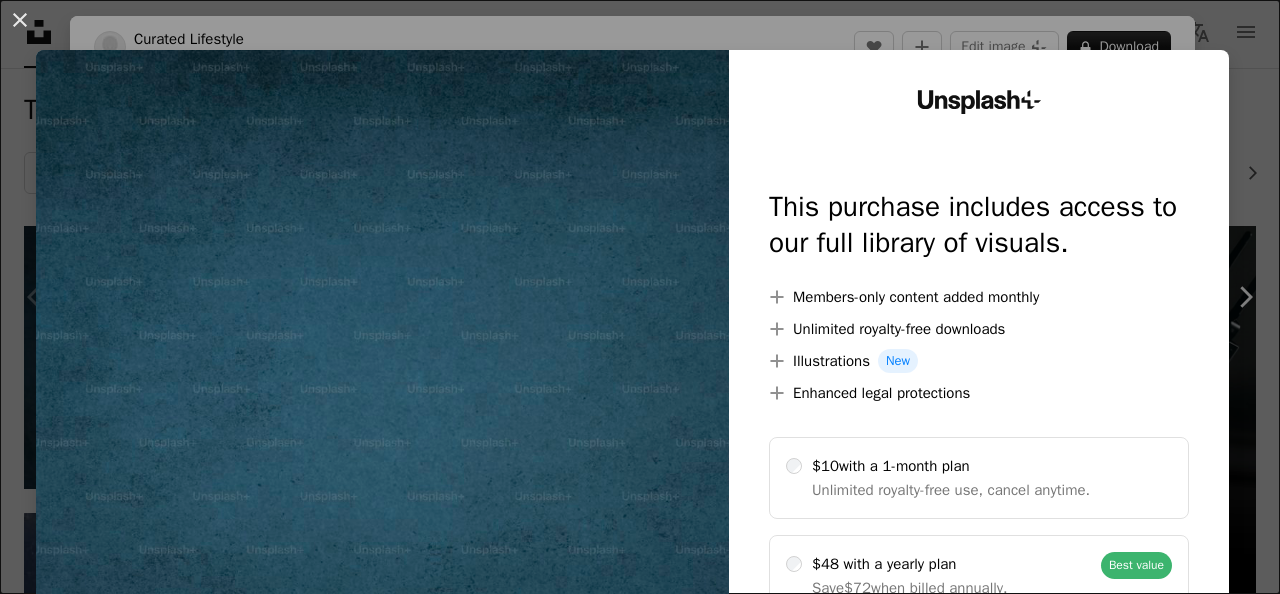 scroll, scrollTop: 100, scrollLeft: 0, axis: vertical 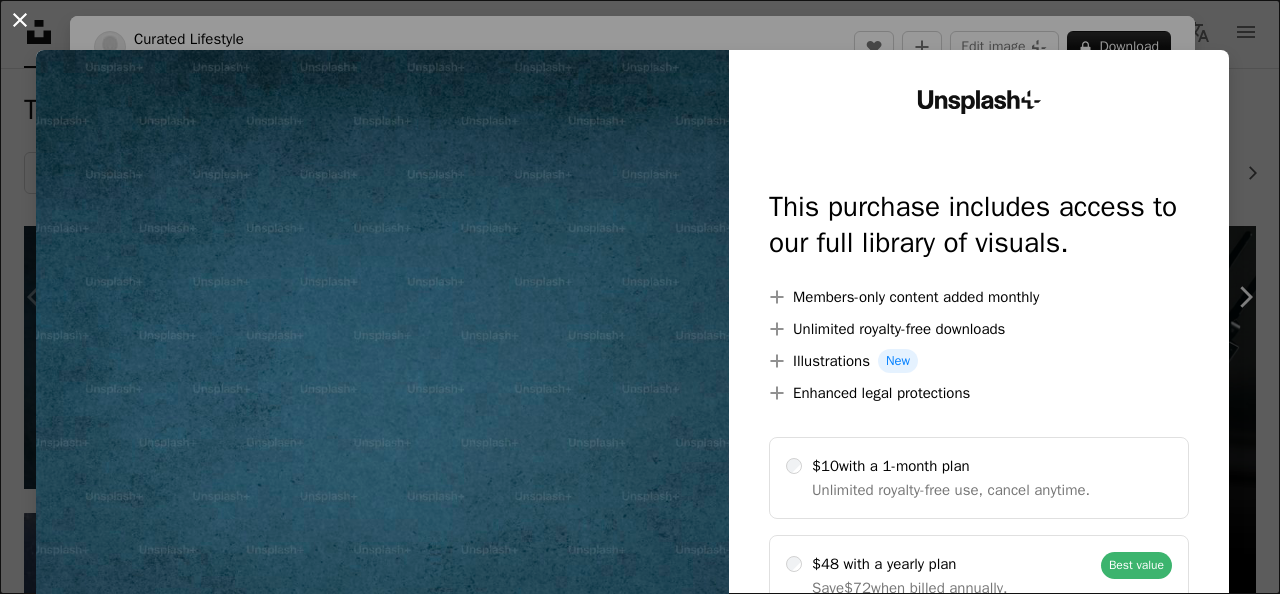 click on "An X shape" at bounding box center [20, 20] 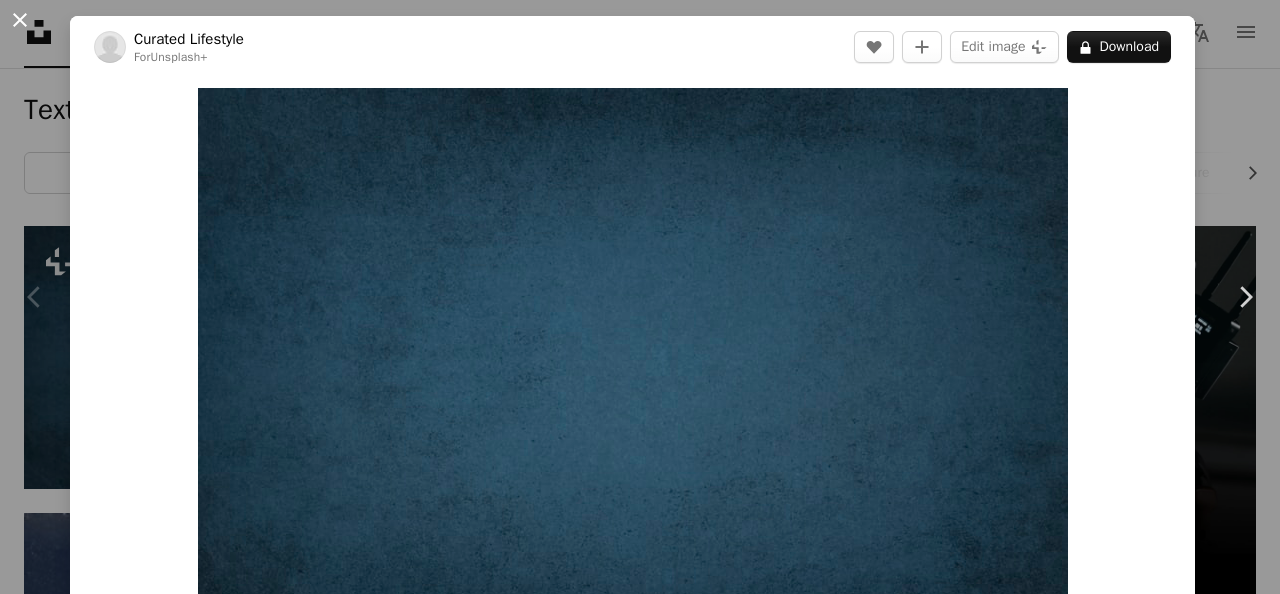 click on "An X shape" at bounding box center (20, 20) 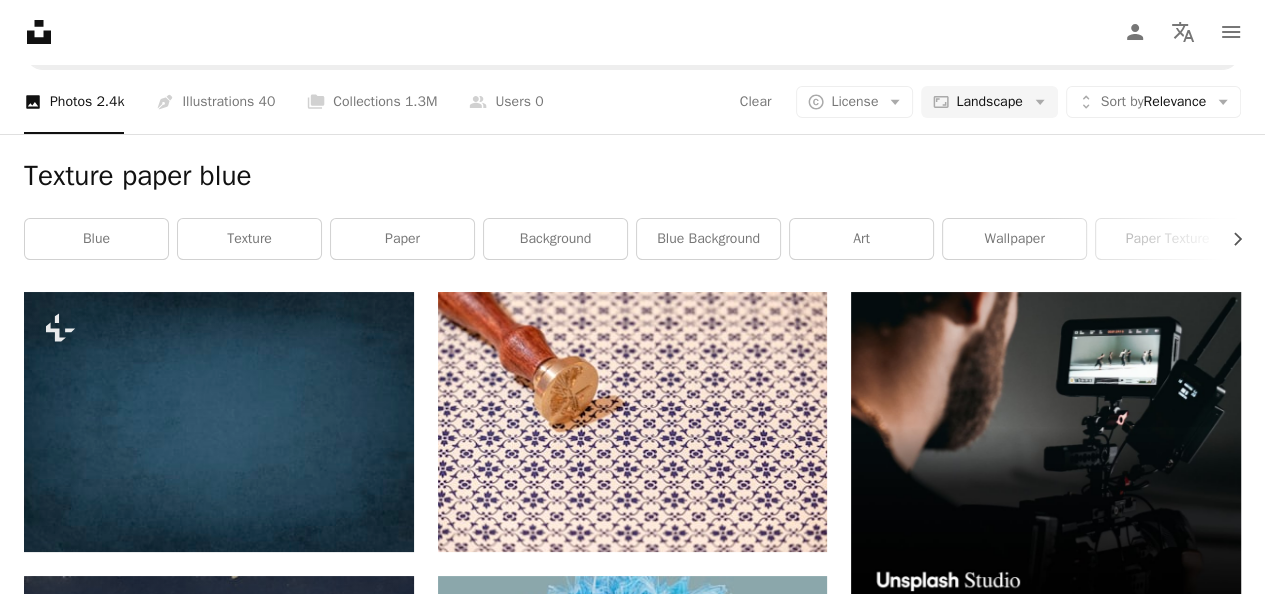 scroll, scrollTop: 0, scrollLeft: 0, axis: both 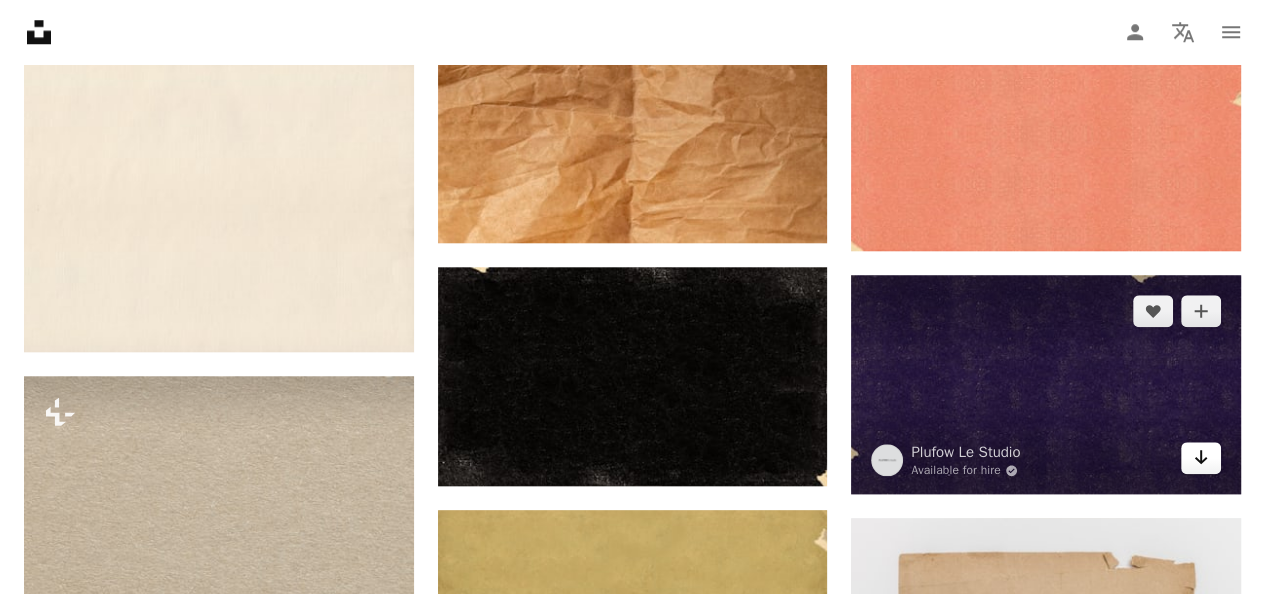 click on "Arrow pointing down" 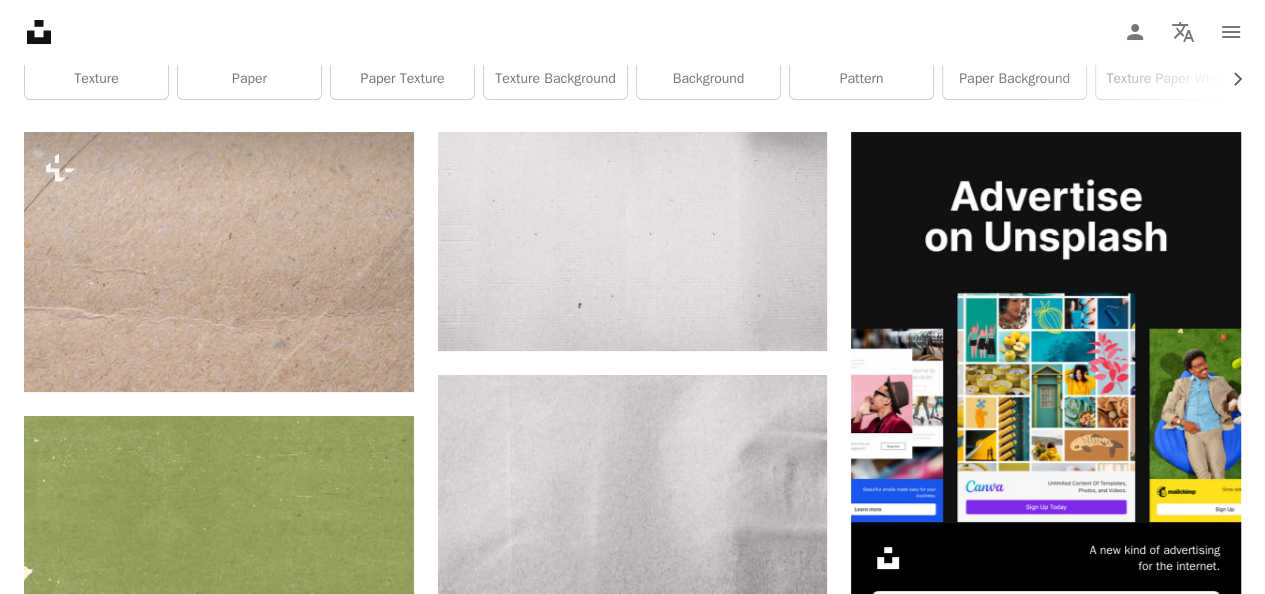 scroll, scrollTop: 0, scrollLeft: 0, axis: both 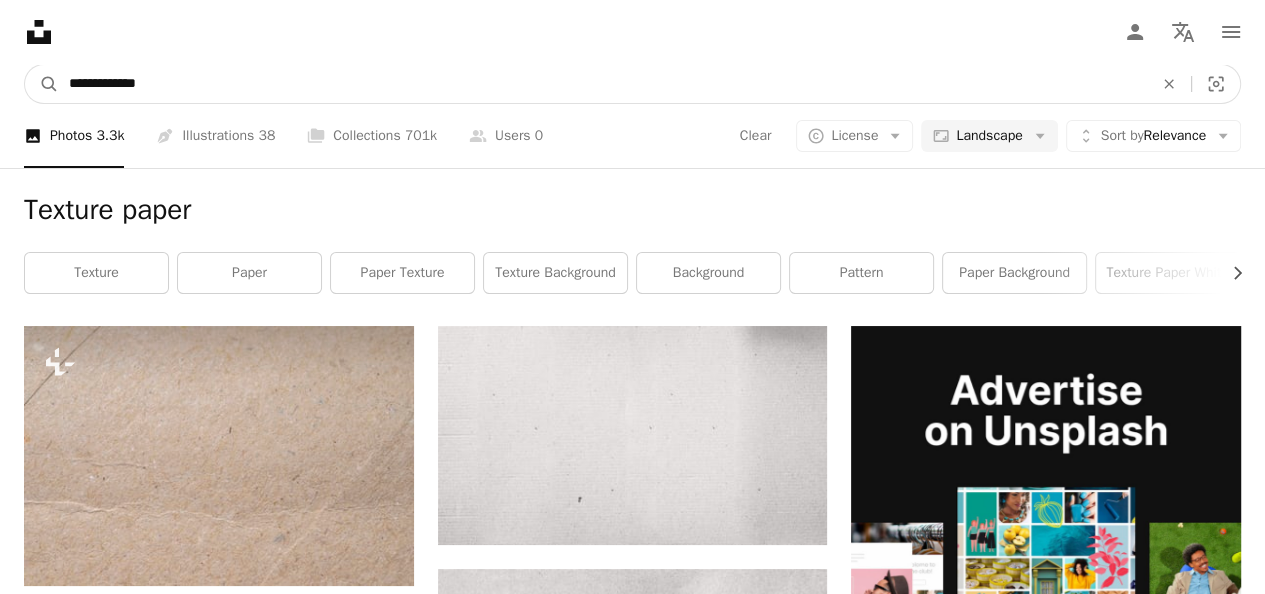 click on "**********" at bounding box center (603, 84) 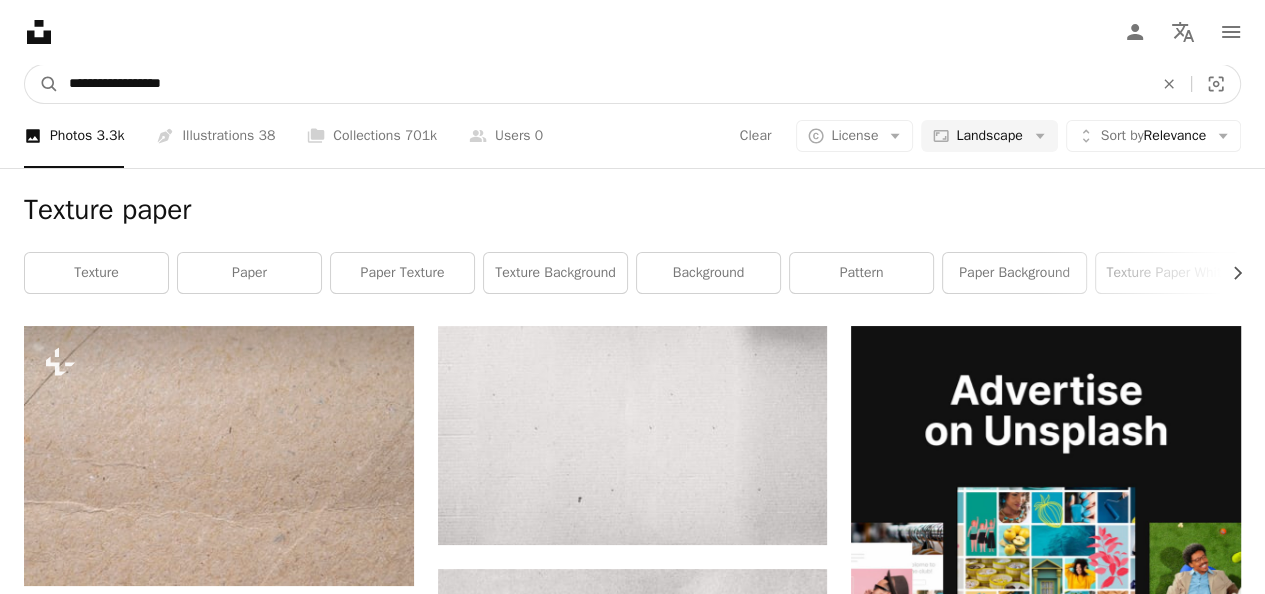 type on "**********" 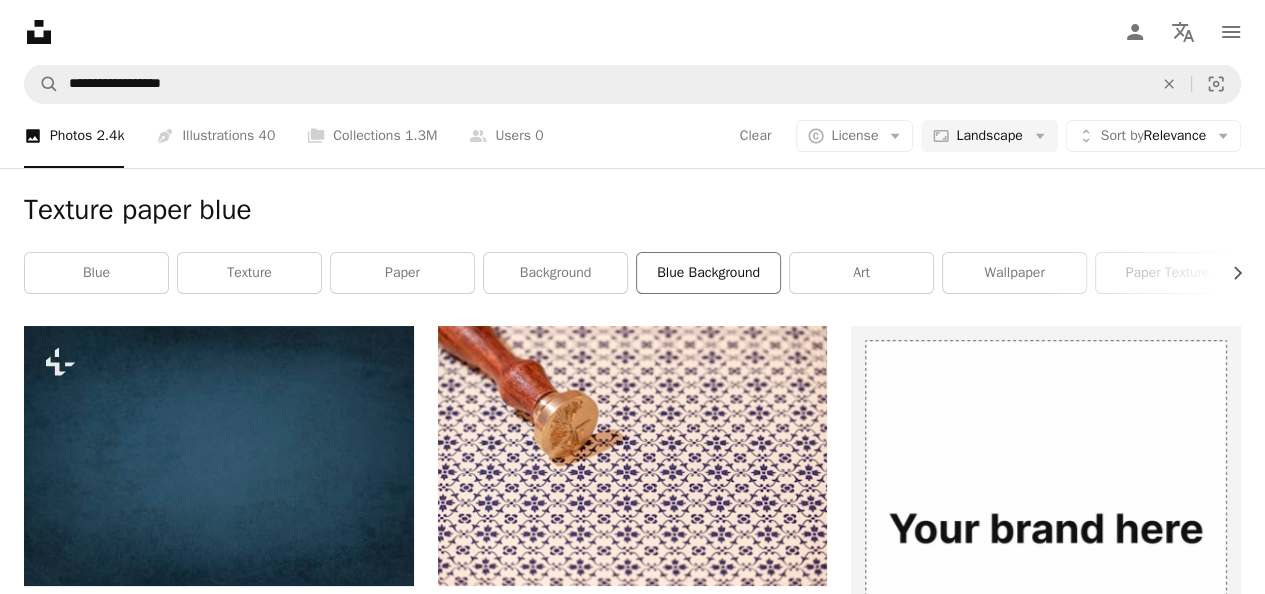click on "blue background" at bounding box center [708, 273] 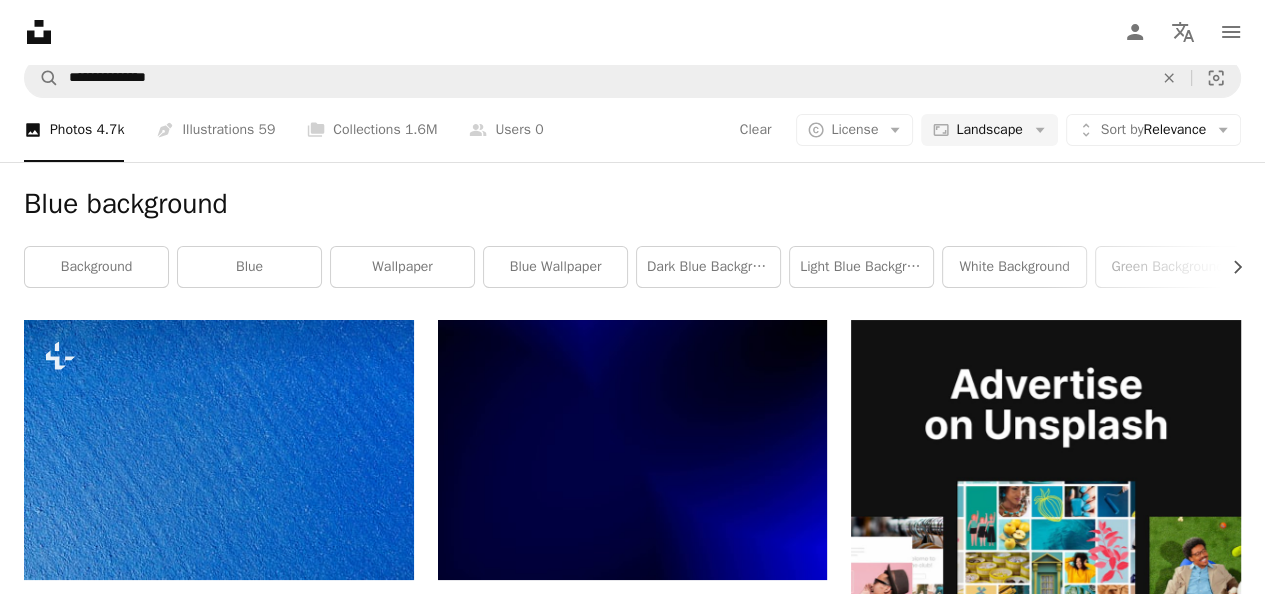 scroll, scrollTop: 0, scrollLeft: 0, axis: both 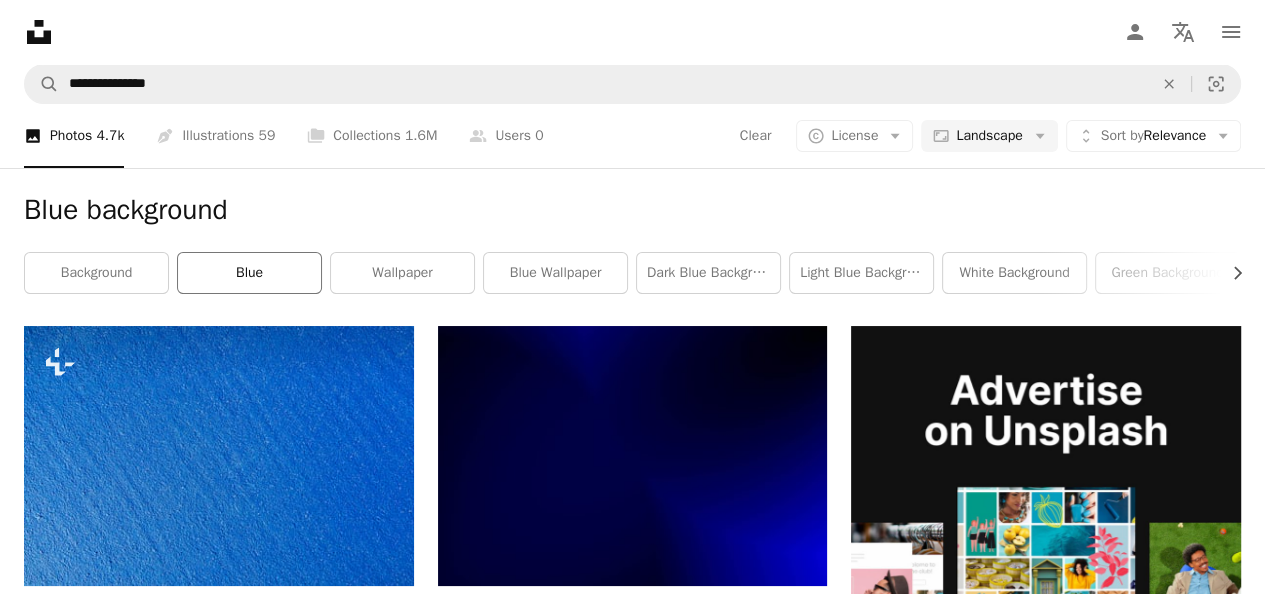 click on "blue" at bounding box center [249, 273] 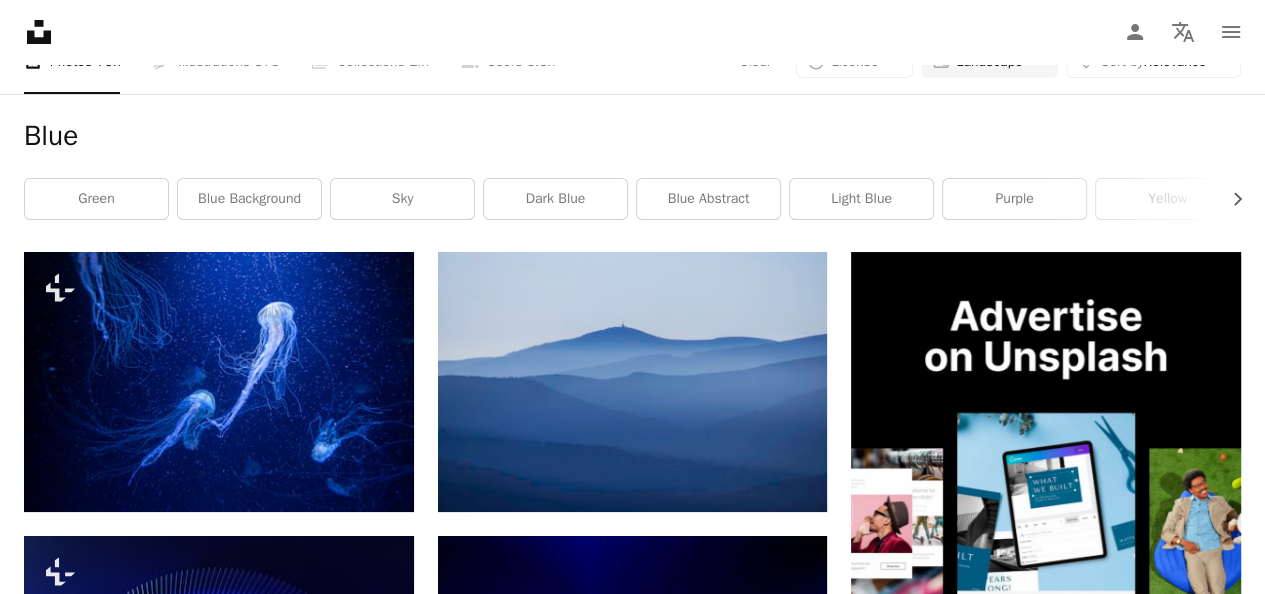 scroll, scrollTop: 0, scrollLeft: 0, axis: both 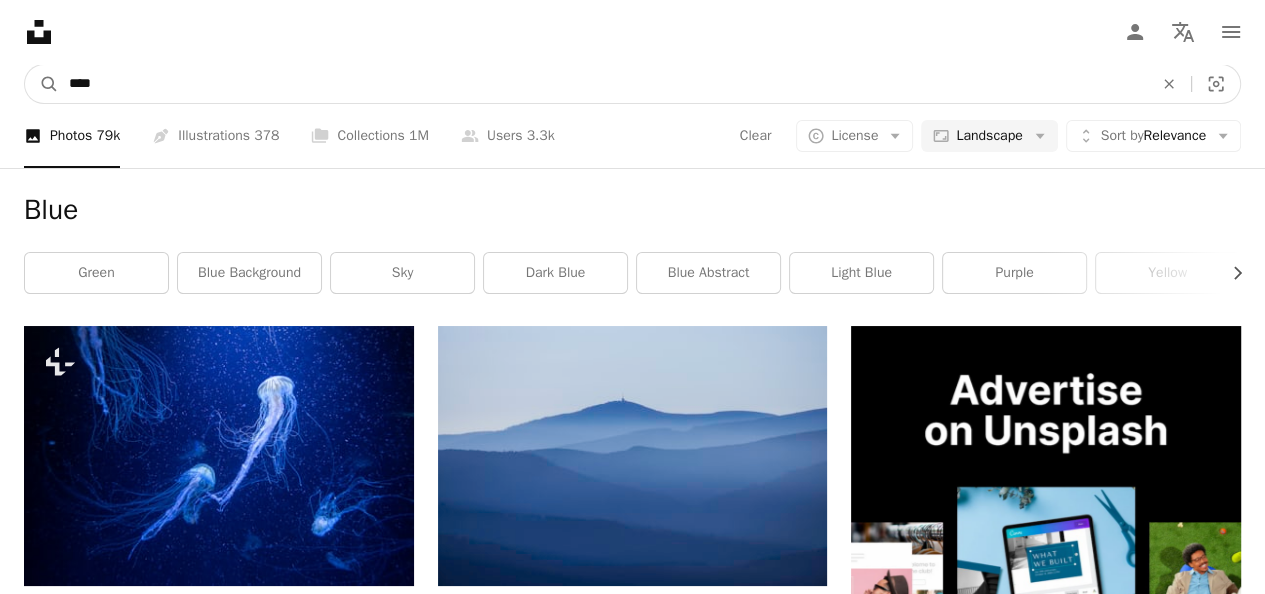 click on "****" at bounding box center [603, 84] 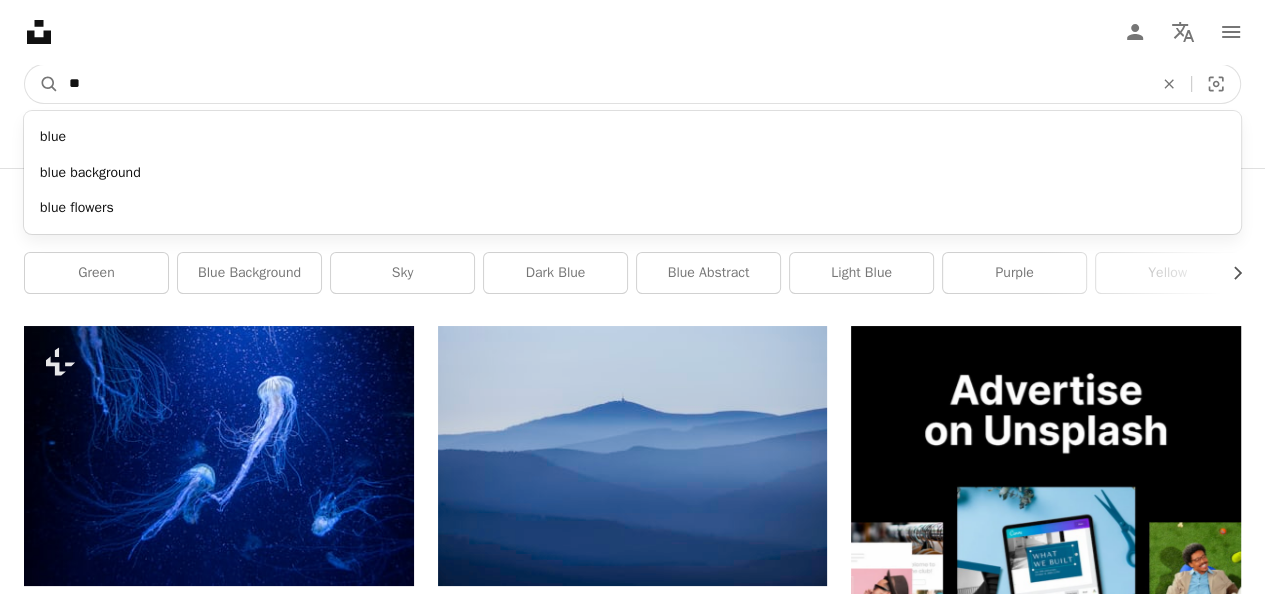 type on "*" 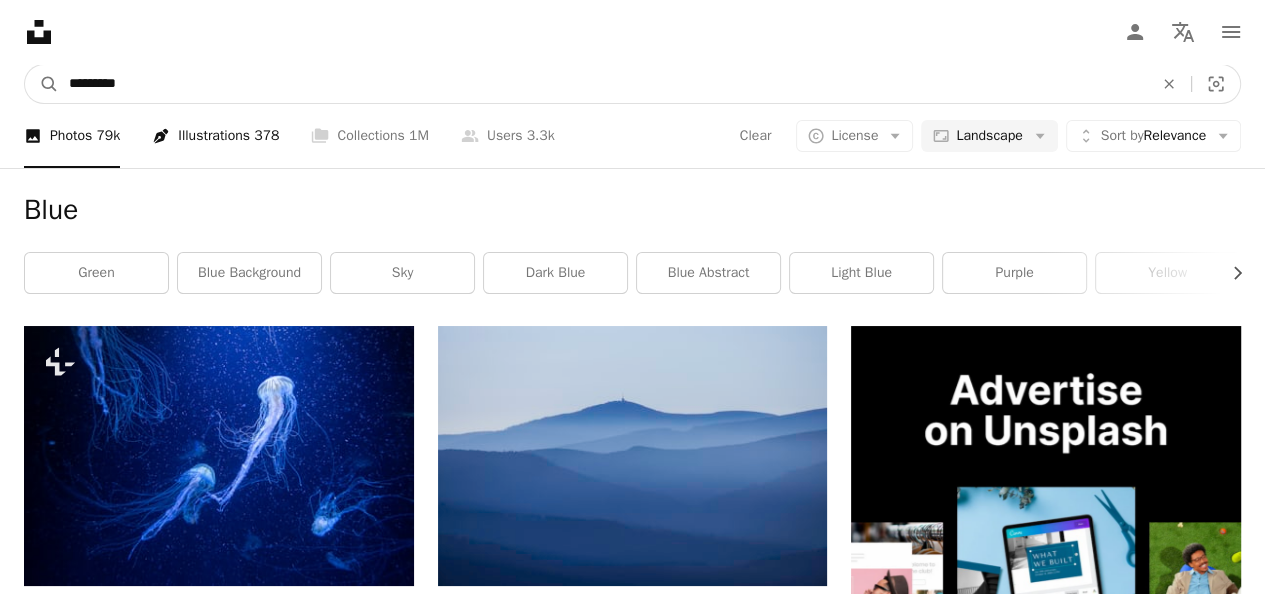type on "*********" 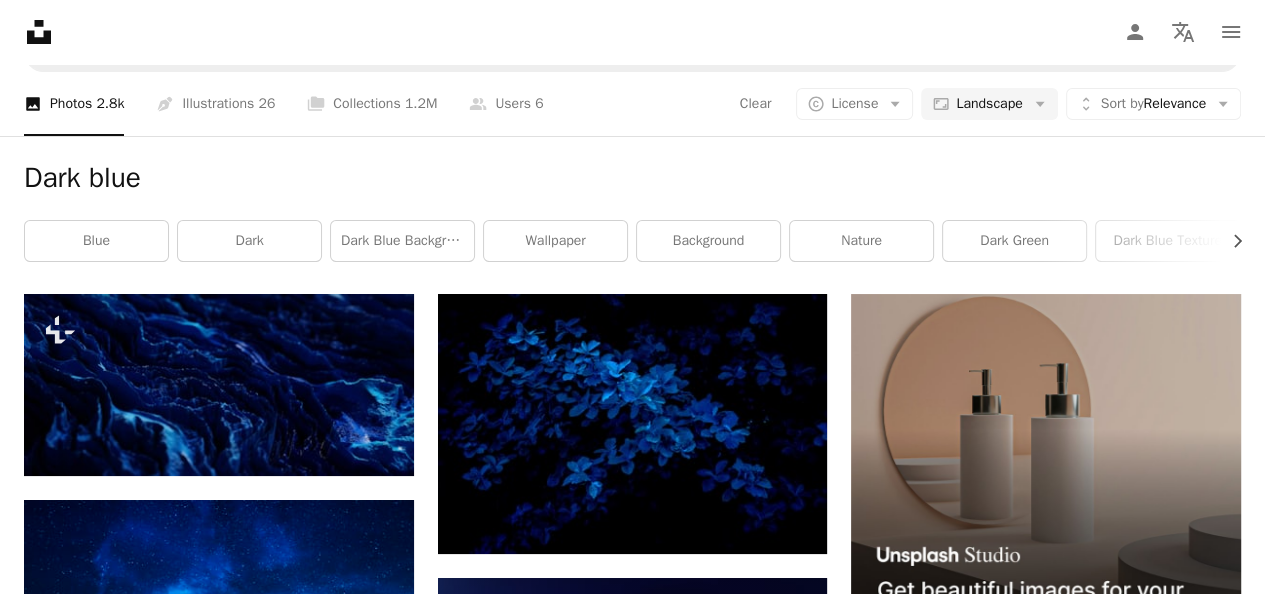 scroll, scrollTop: 0, scrollLeft: 0, axis: both 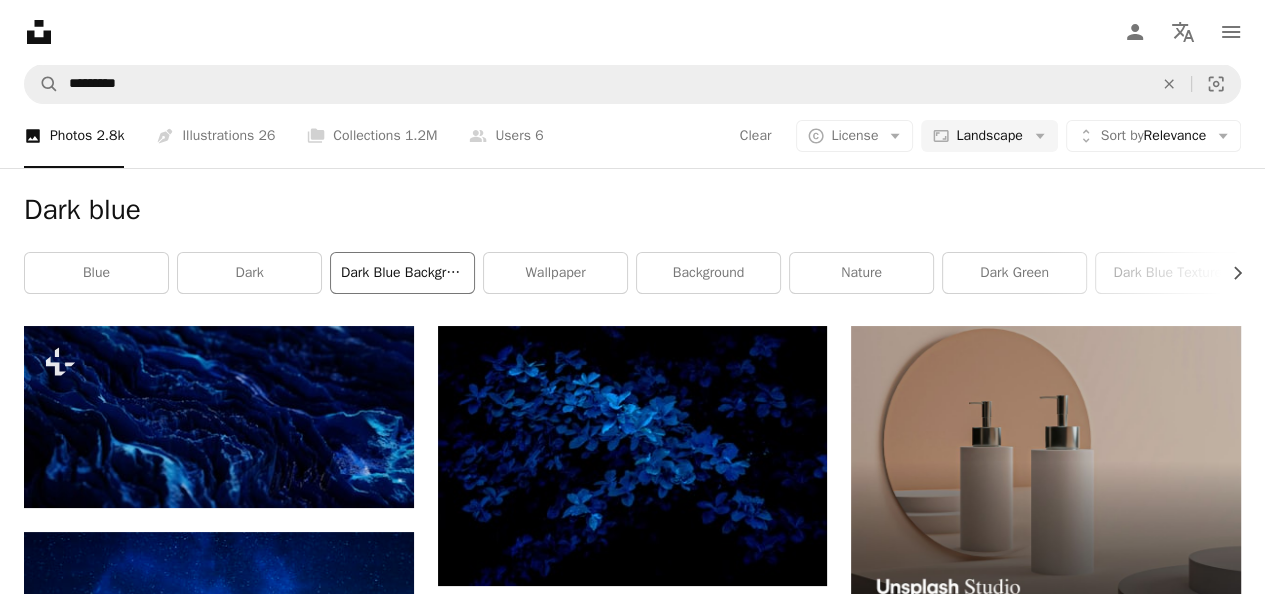 click on "dark blue background" at bounding box center (402, 273) 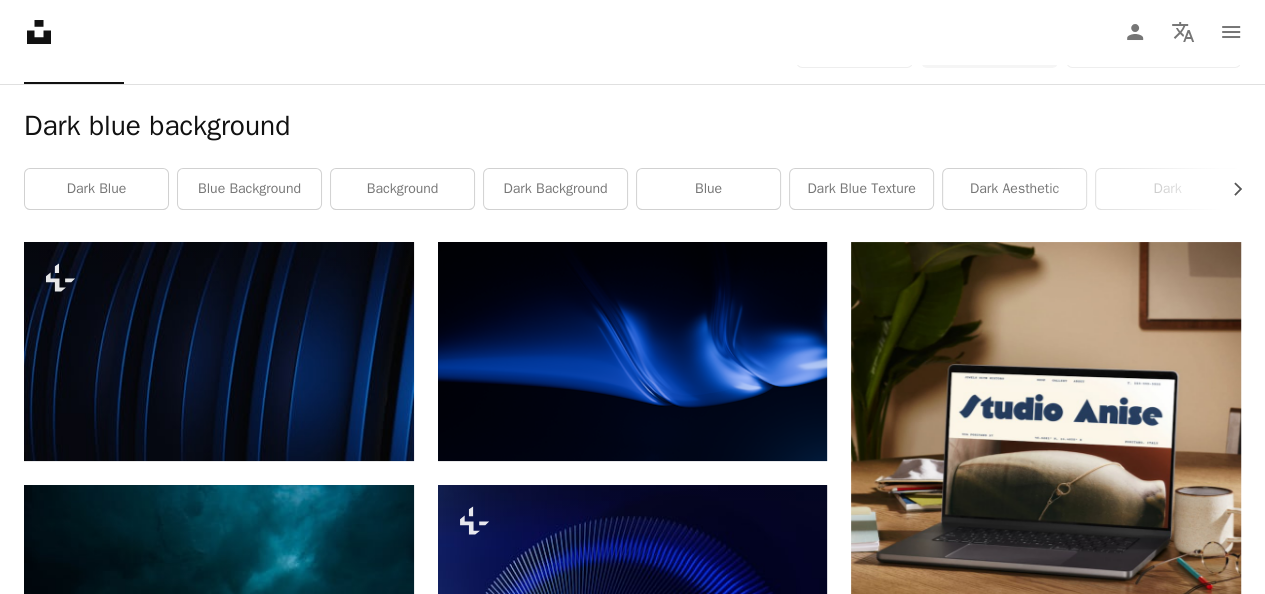 scroll, scrollTop: 0, scrollLeft: 0, axis: both 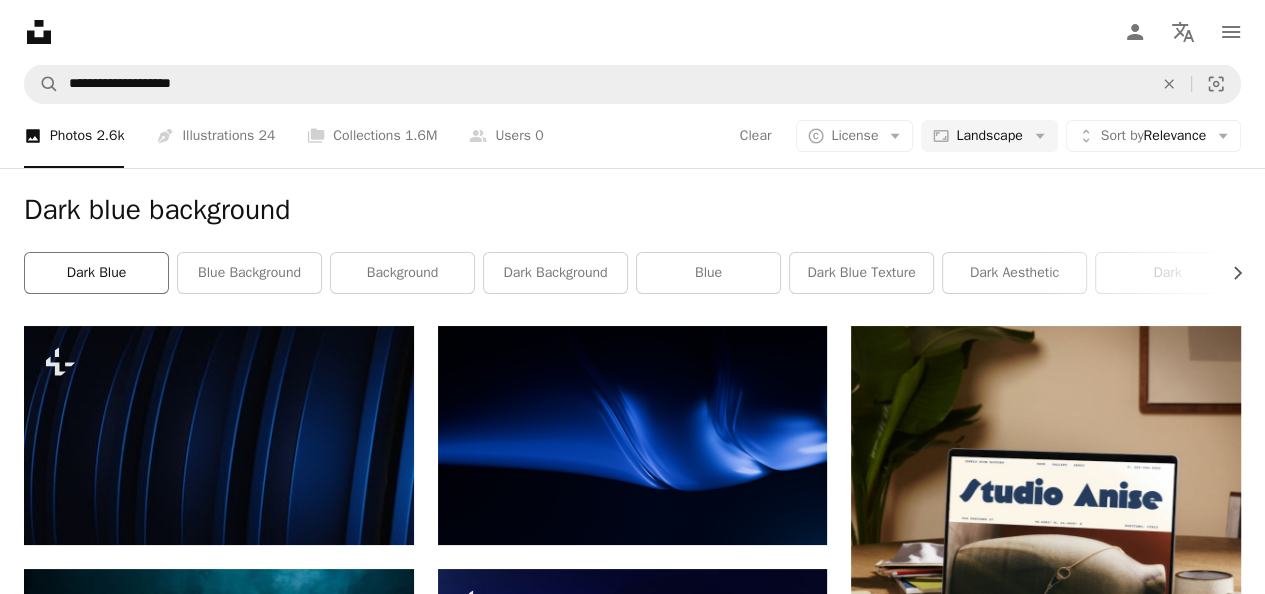 click on "dark blue" at bounding box center (96, 273) 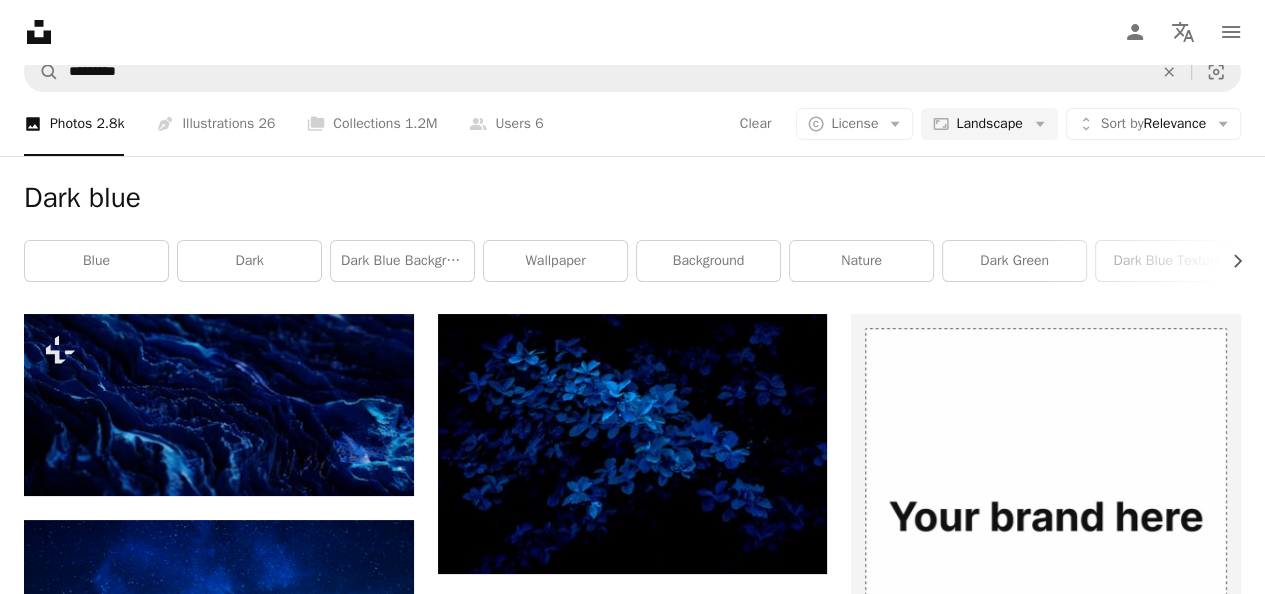 scroll, scrollTop: 0, scrollLeft: 0, axis: both 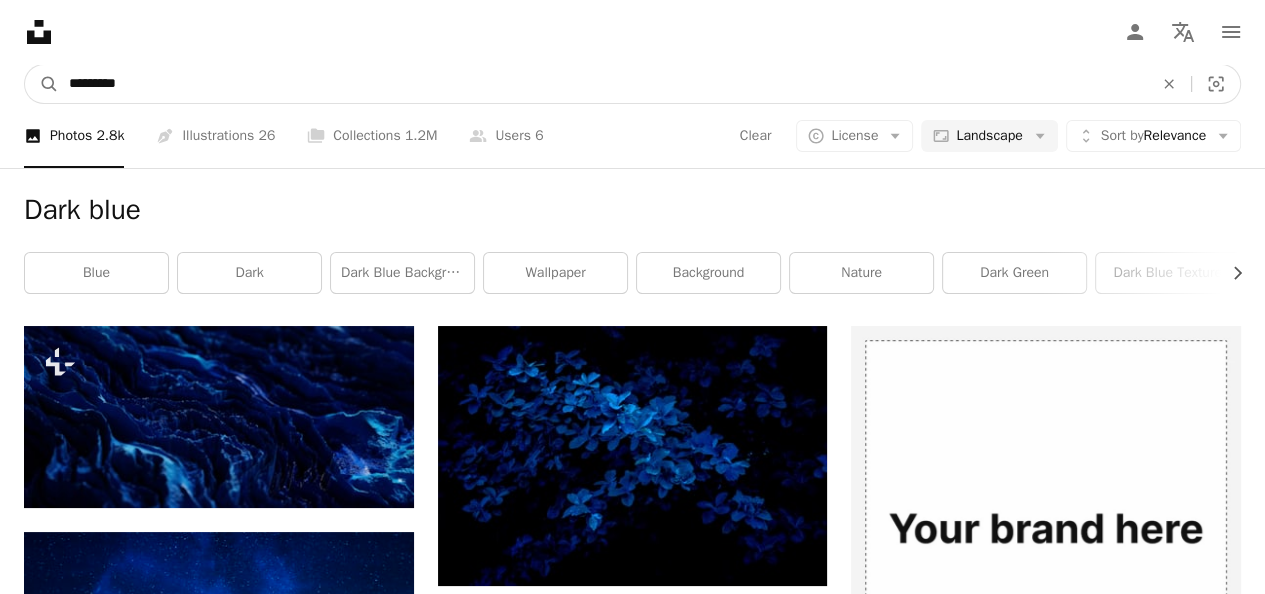 click on "*********" at bounding box center (603, 84) 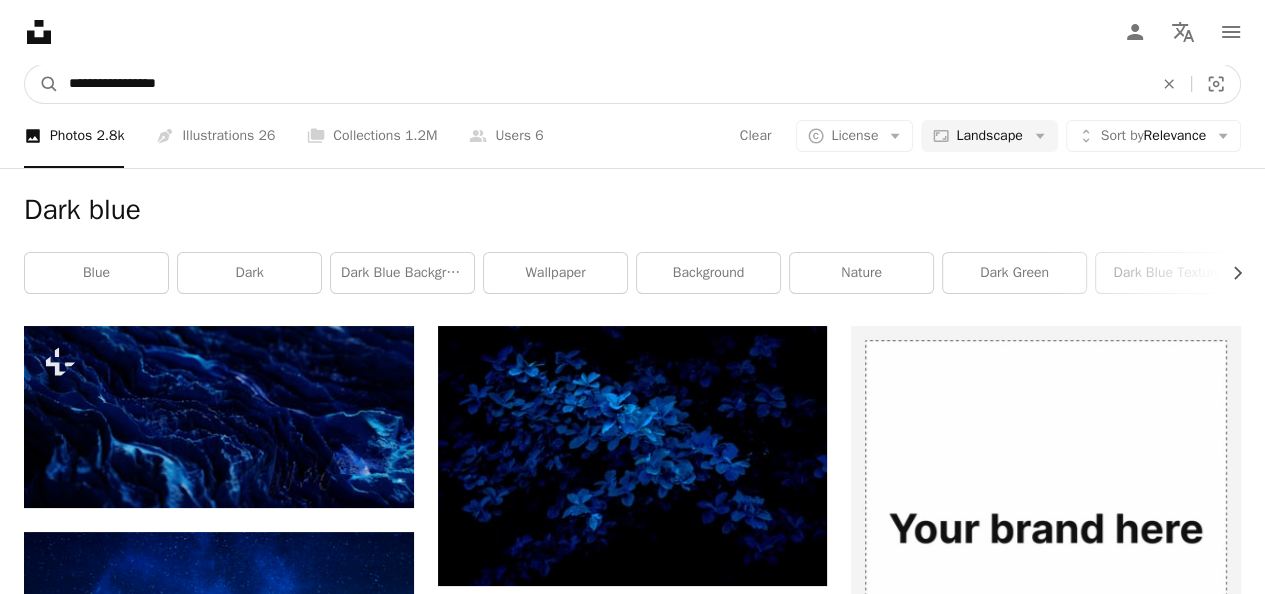 type on "**********" 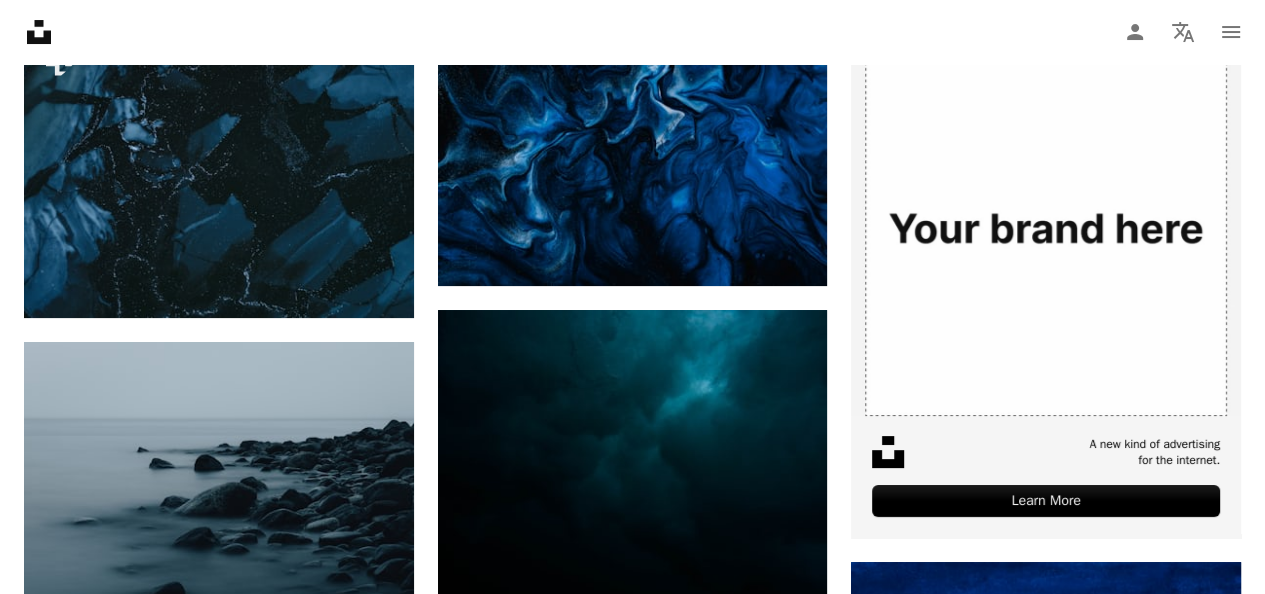 scroll, scrollTop: 0, scrollLeft: 0, axis: both 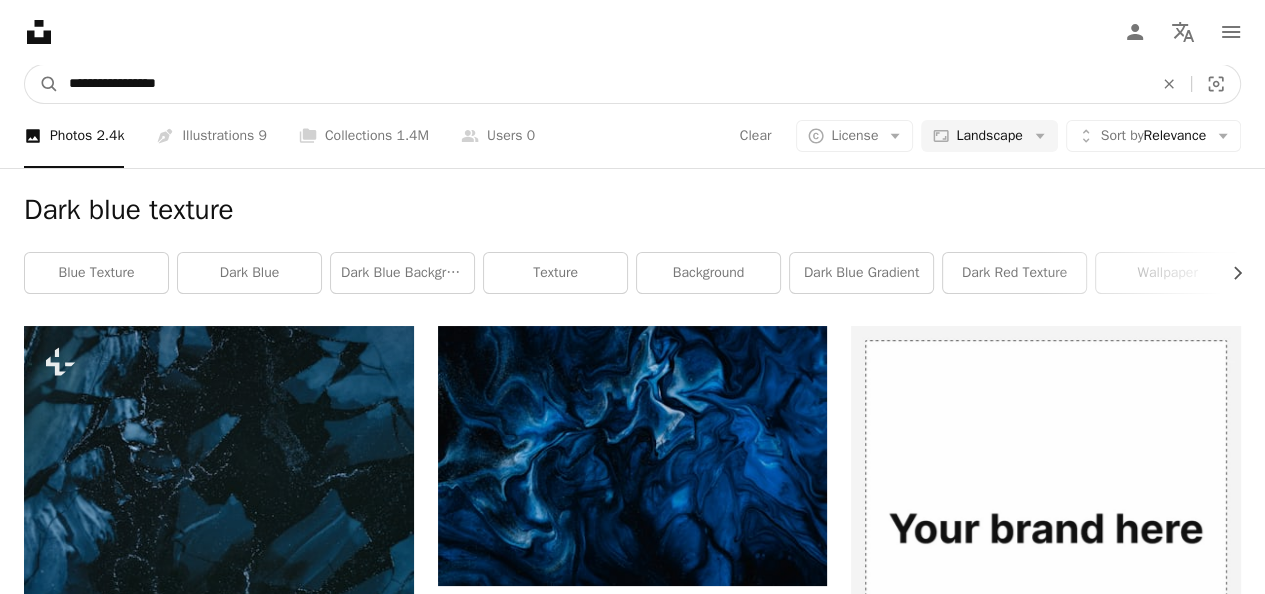 click on "**********" at bounding box center (603, 84) 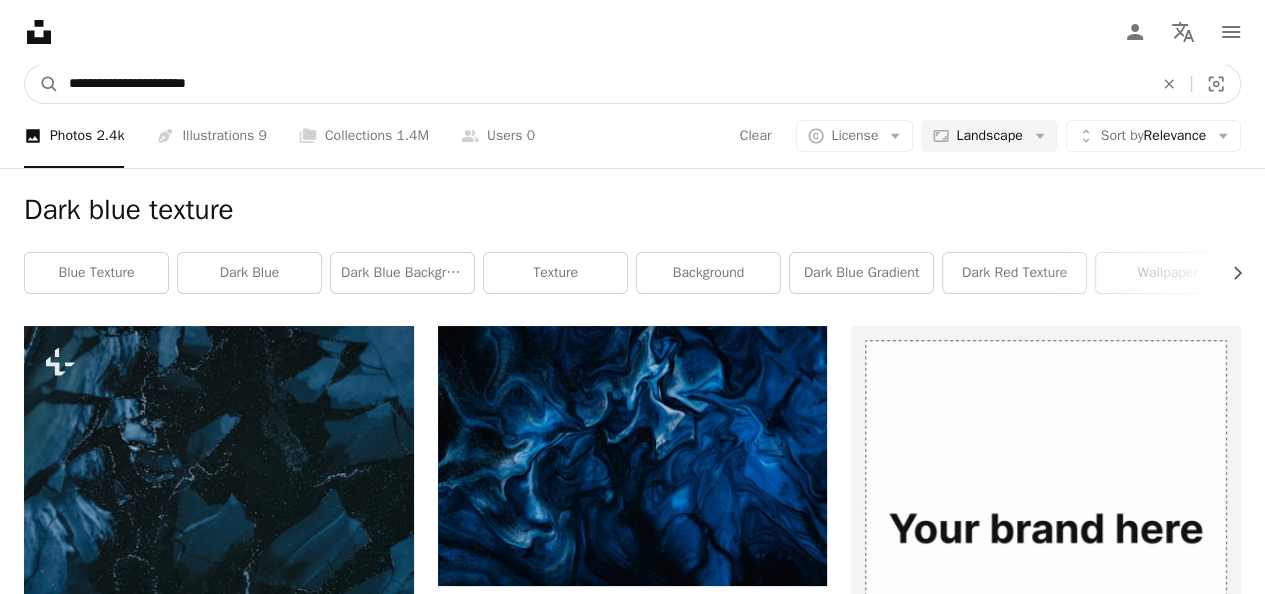 type on "**********" 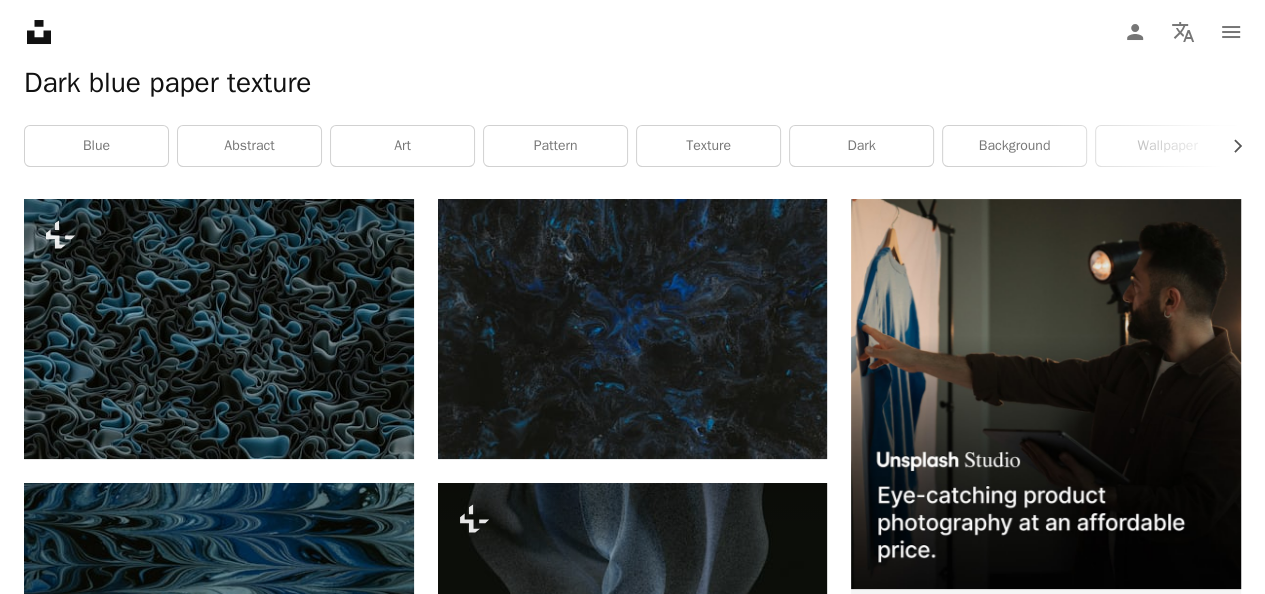 scroll, scrollTop: 0, scrollLeft: 0, axis: both 